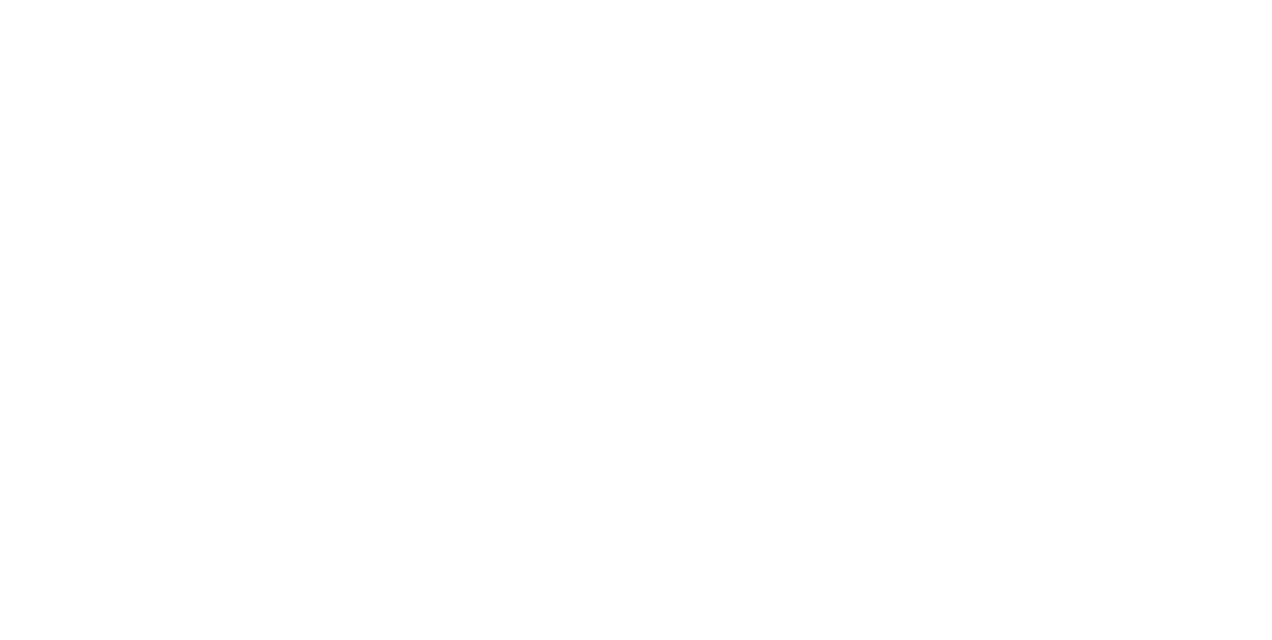 scroll, scrollTop: 0, scrollLeft: 0, axis: both 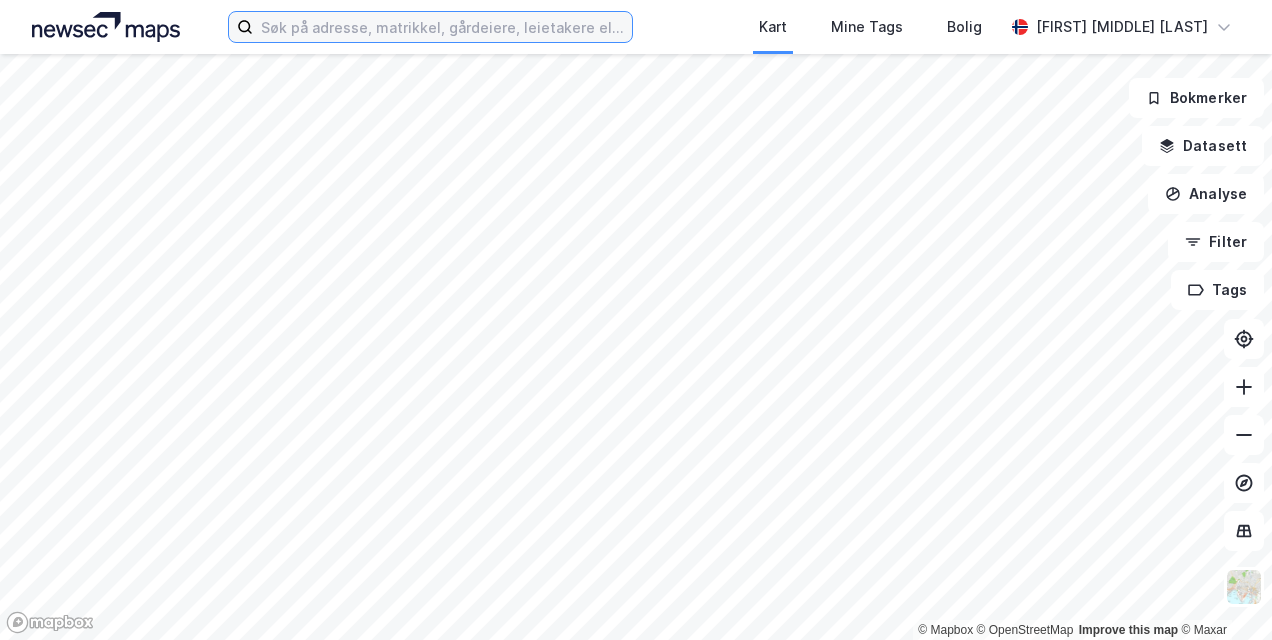 click at bounding box center [442, 27] 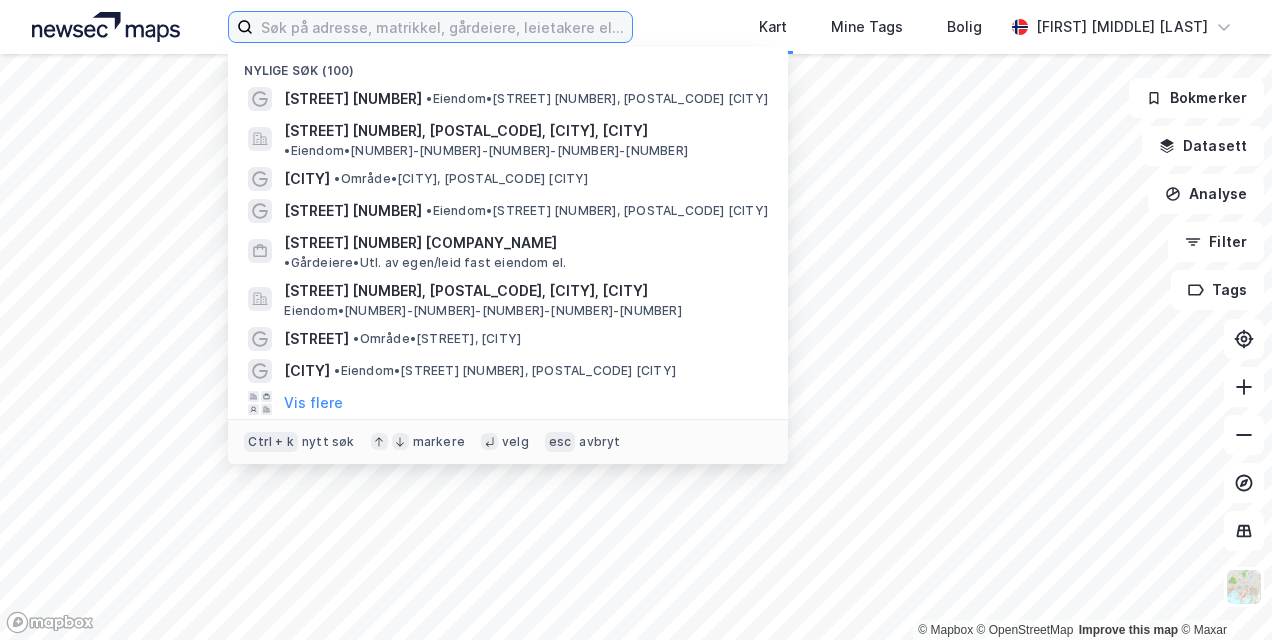 paste on "[STREET] [NUMBER]" 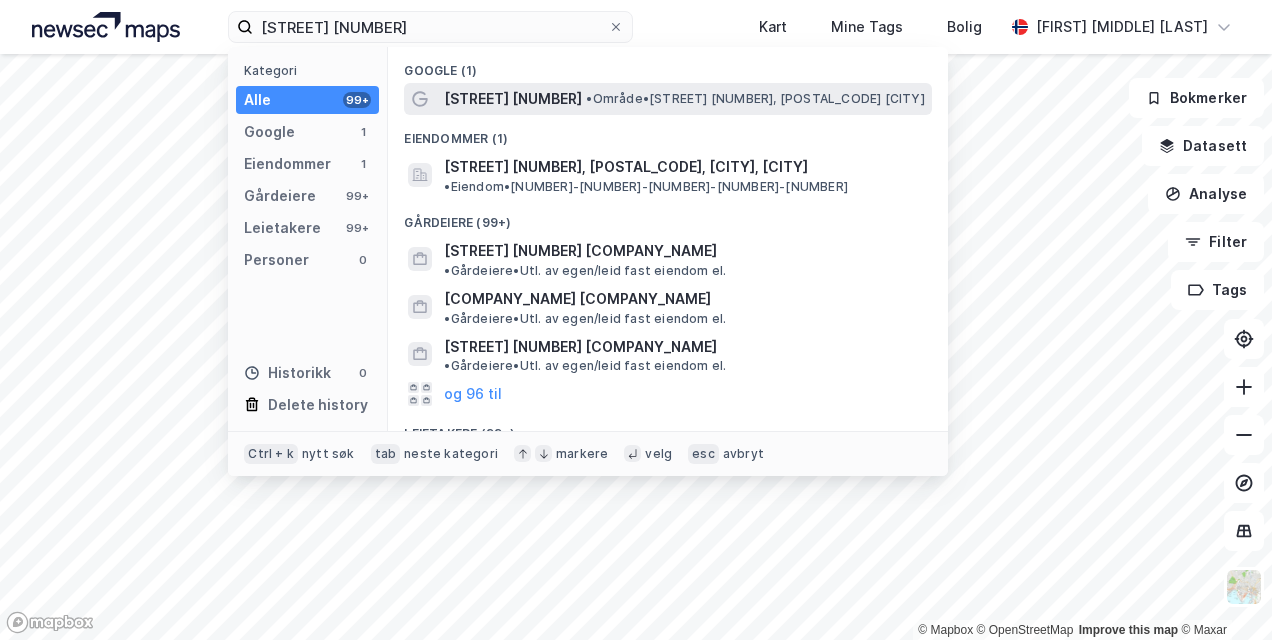click on "[STREET] [NUMBER]" at bounding box center (513, 99) 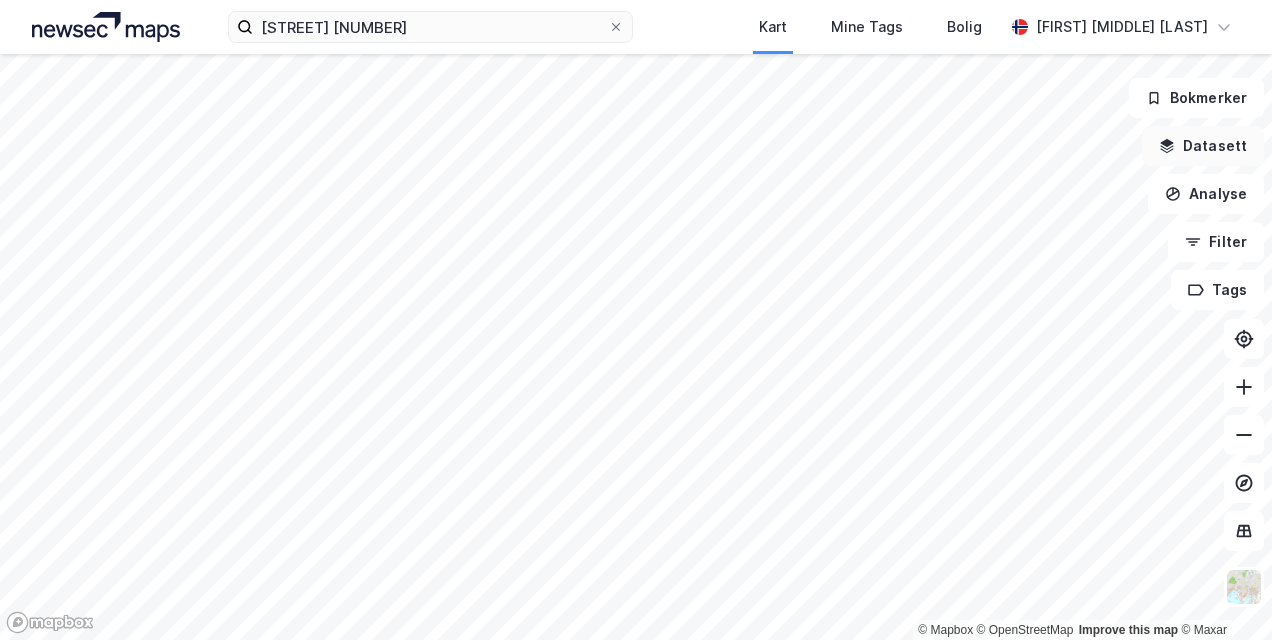 click on "Datasett" at bounding box center (1203, 146) 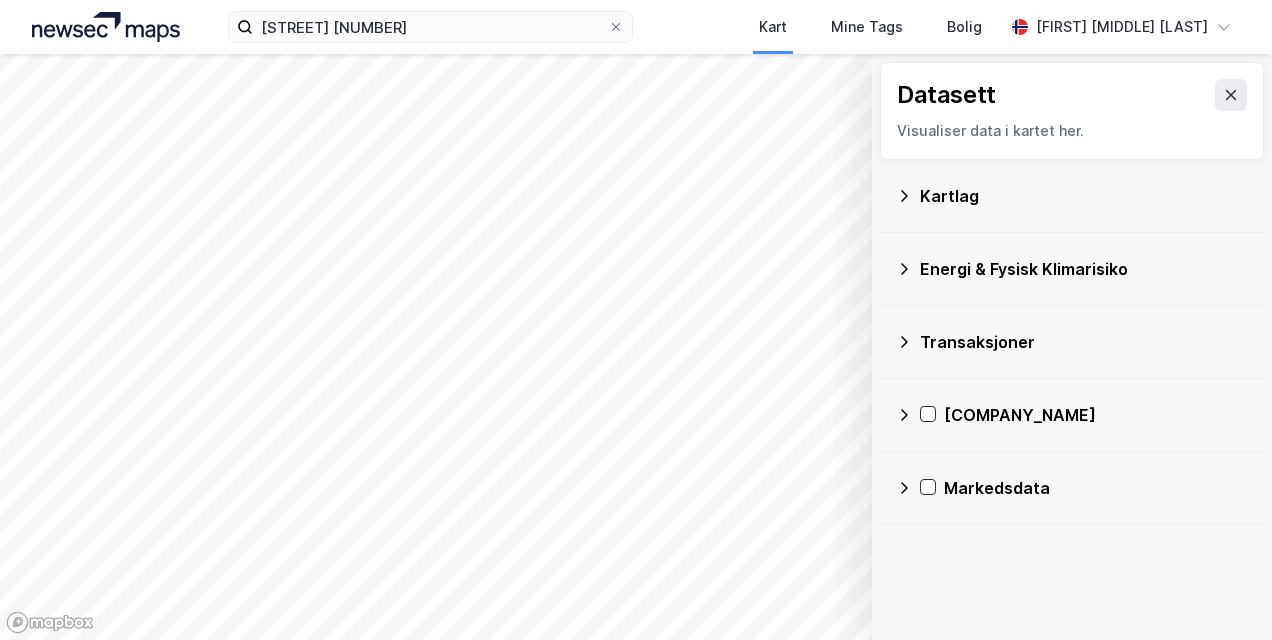 click on "Kartlag" at bounding box center (1084, 196) 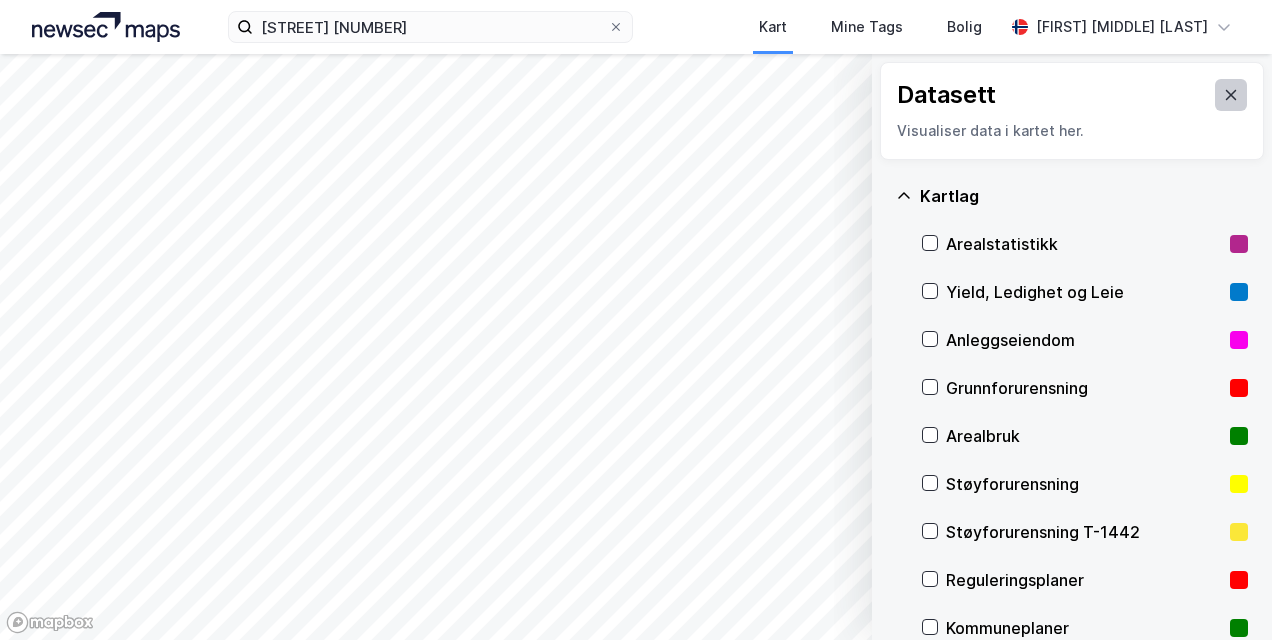 click 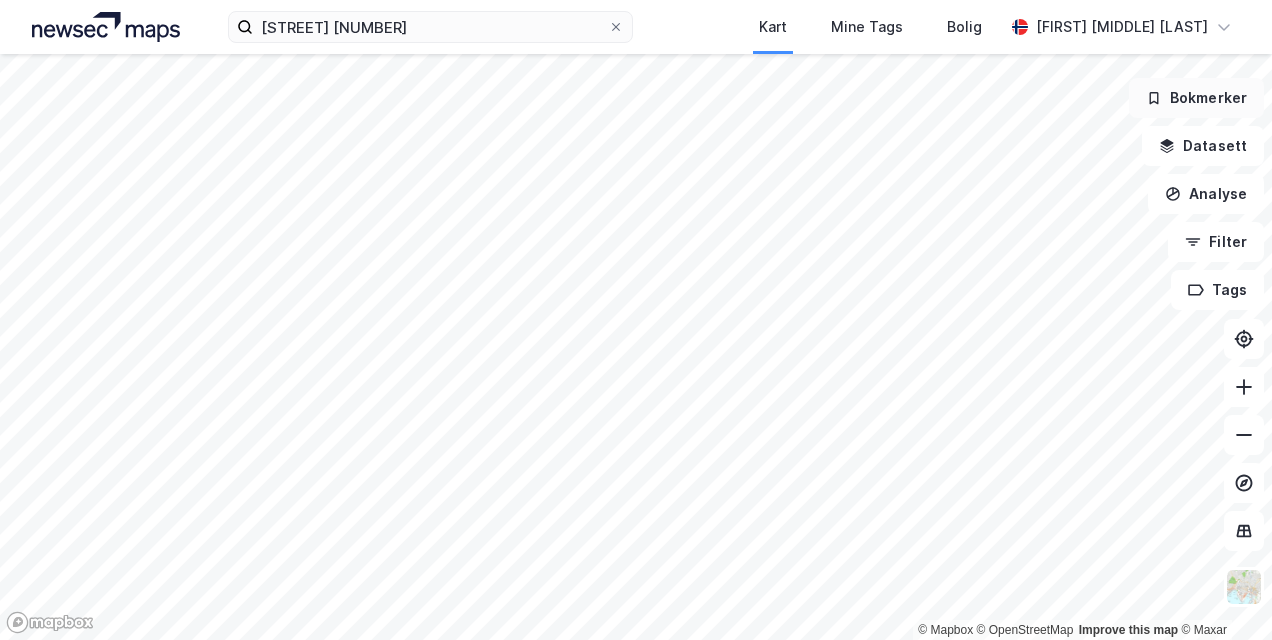 click on "Bokmerker" at bounding box center [1196, 98] 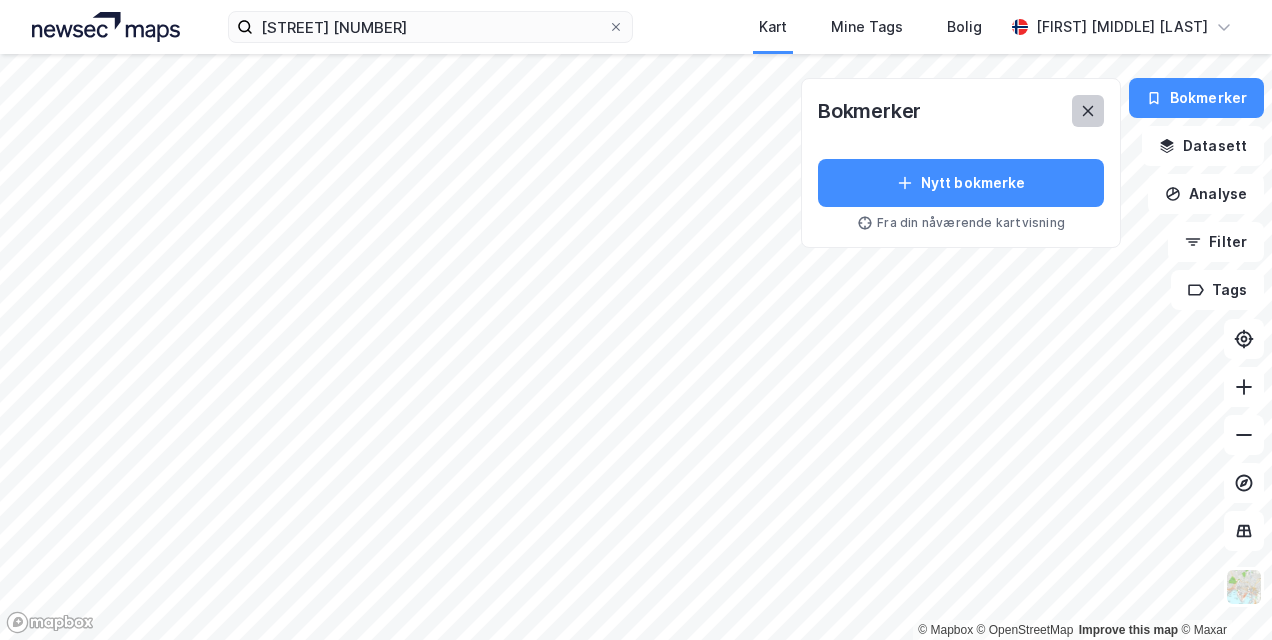 click 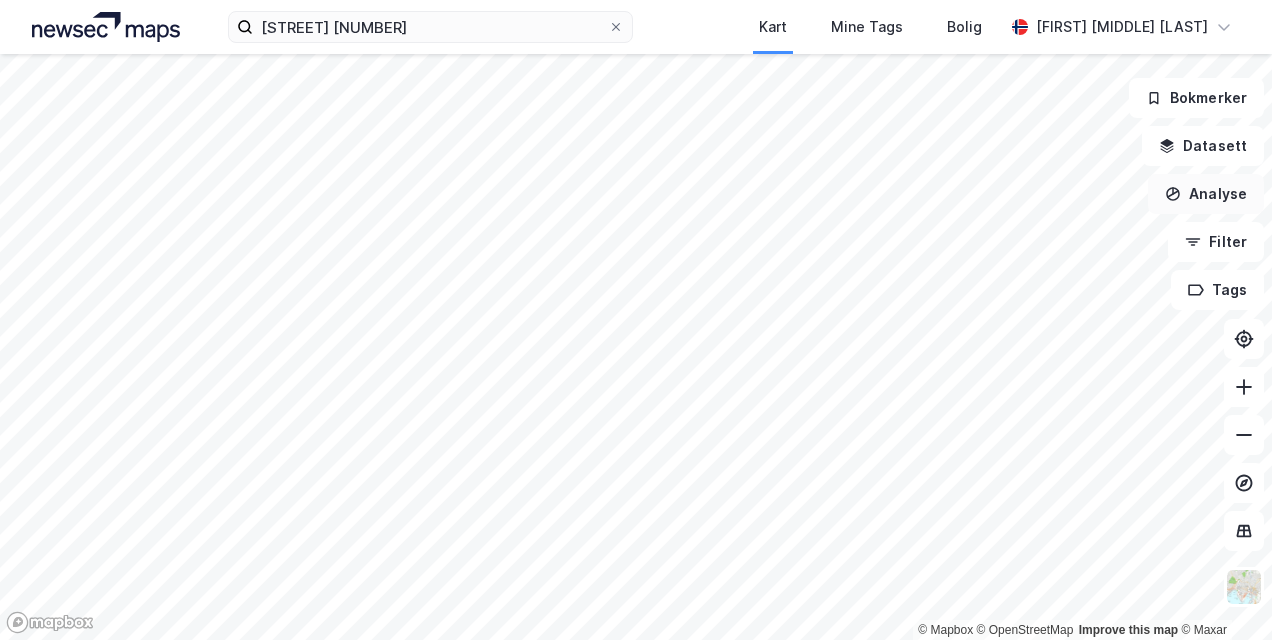 click on "Analyse" at bounding box center (1206, 194) 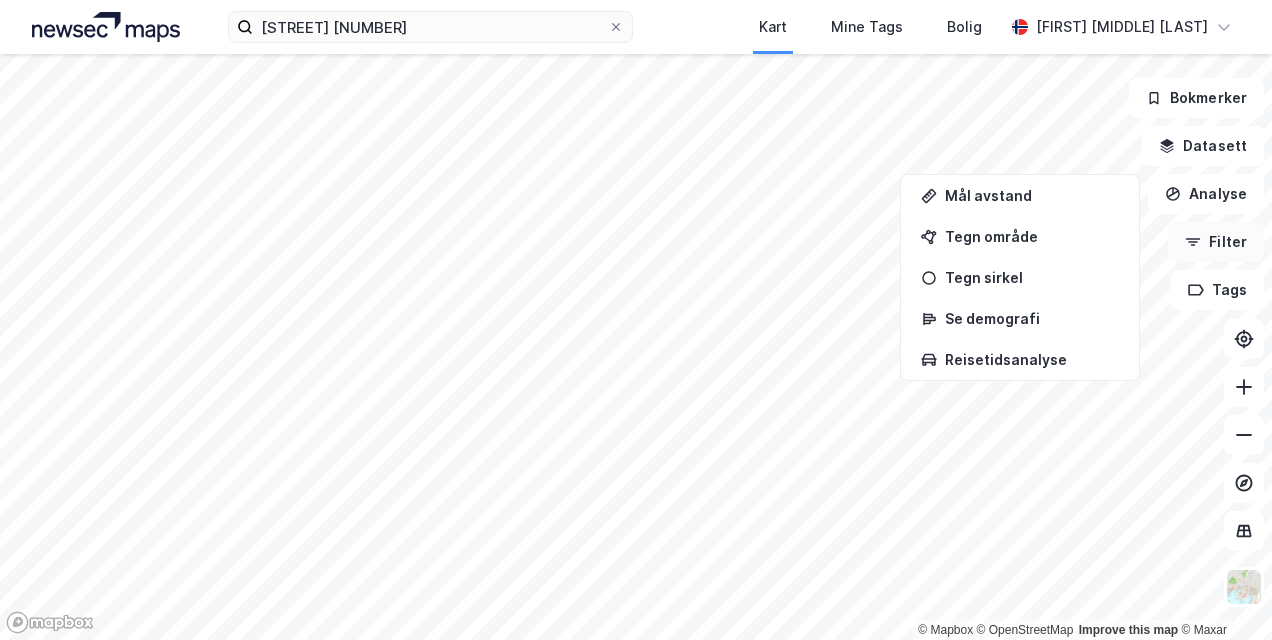 click on "Filter" at bounding box center [1216, 242] 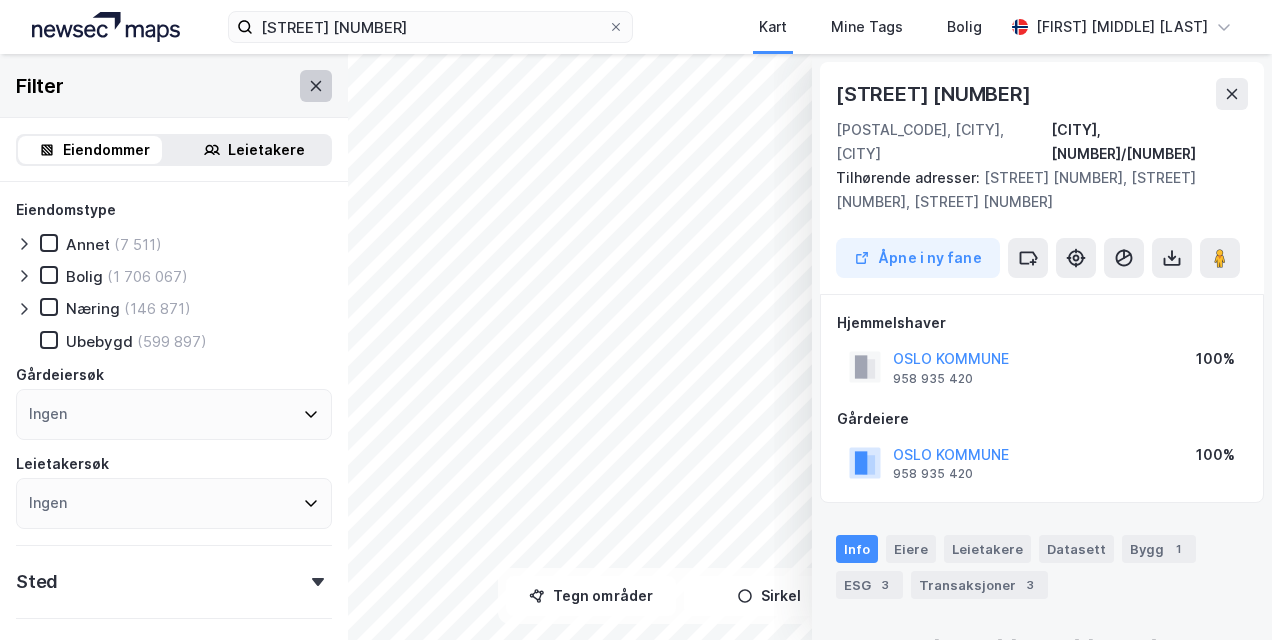 click 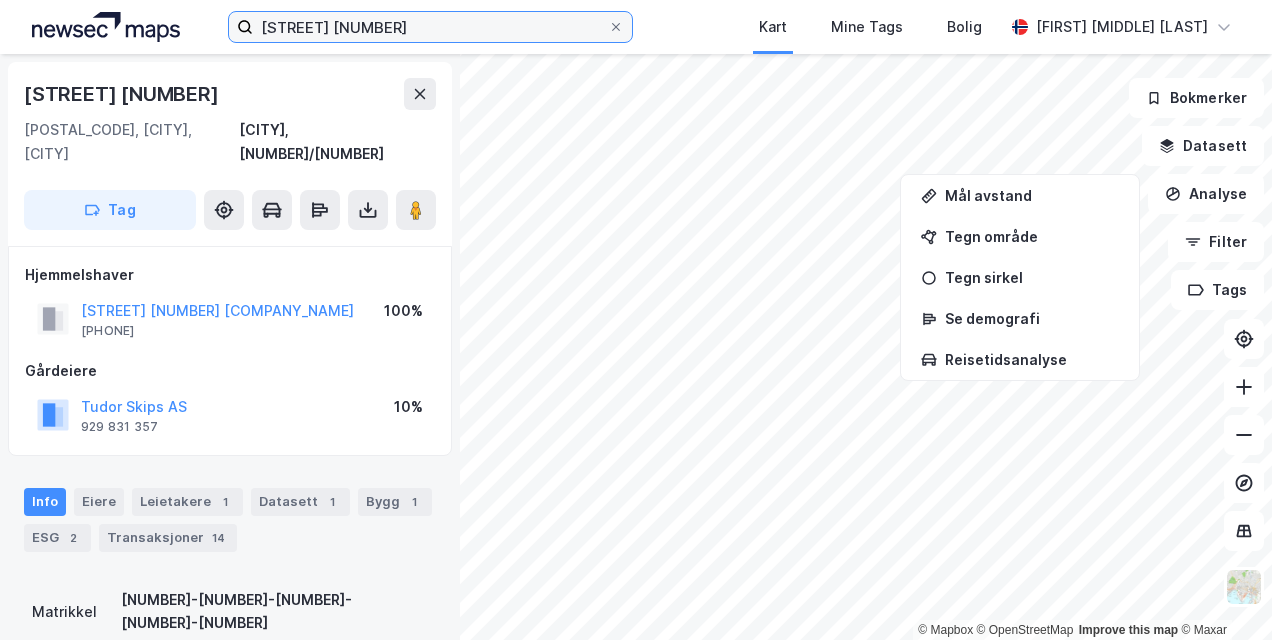 click on "[STREET] [NUMBER]" at bounding box center (430, 27) 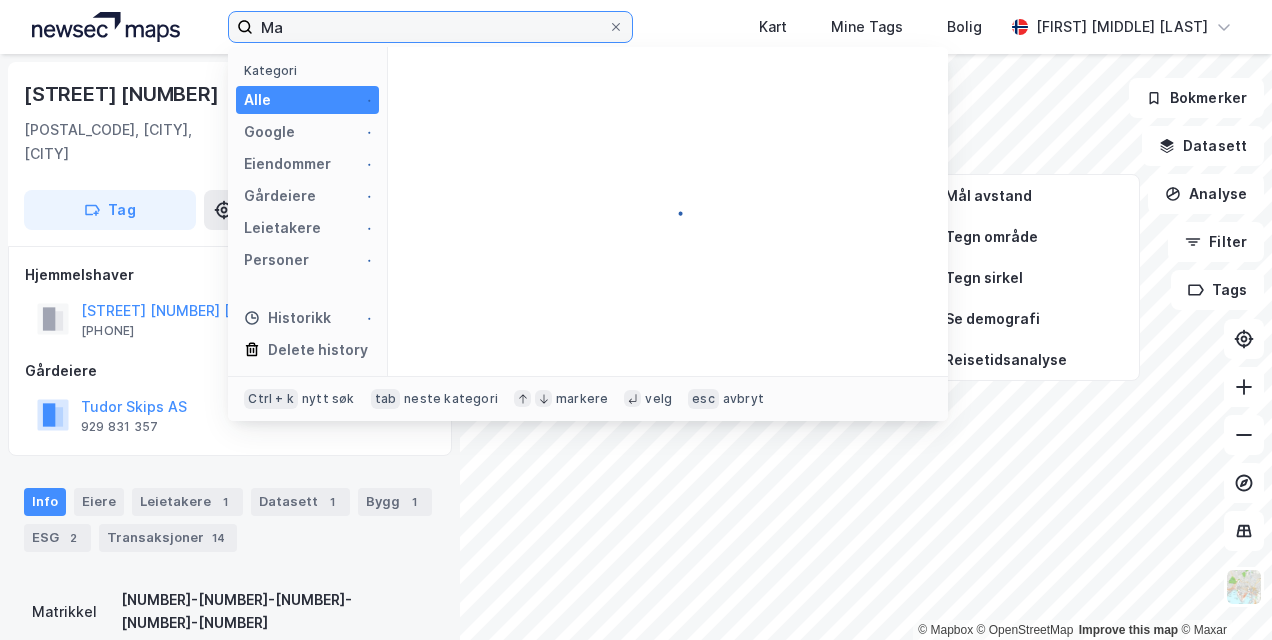 type on "M" 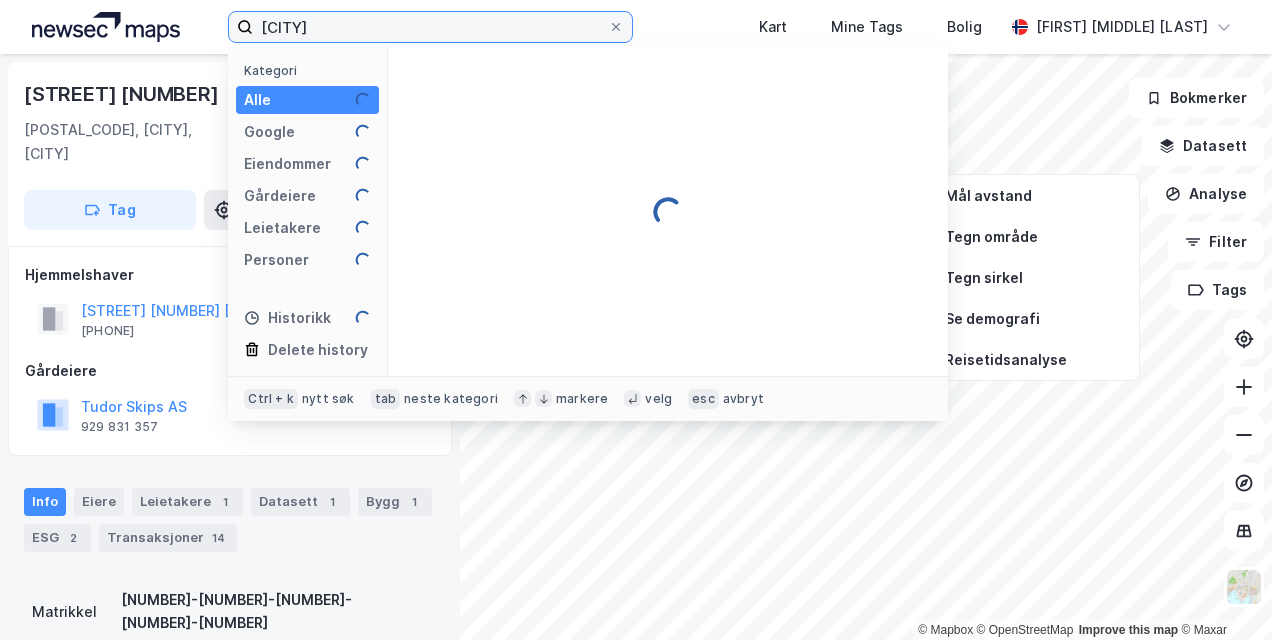 type on "[CITY]" 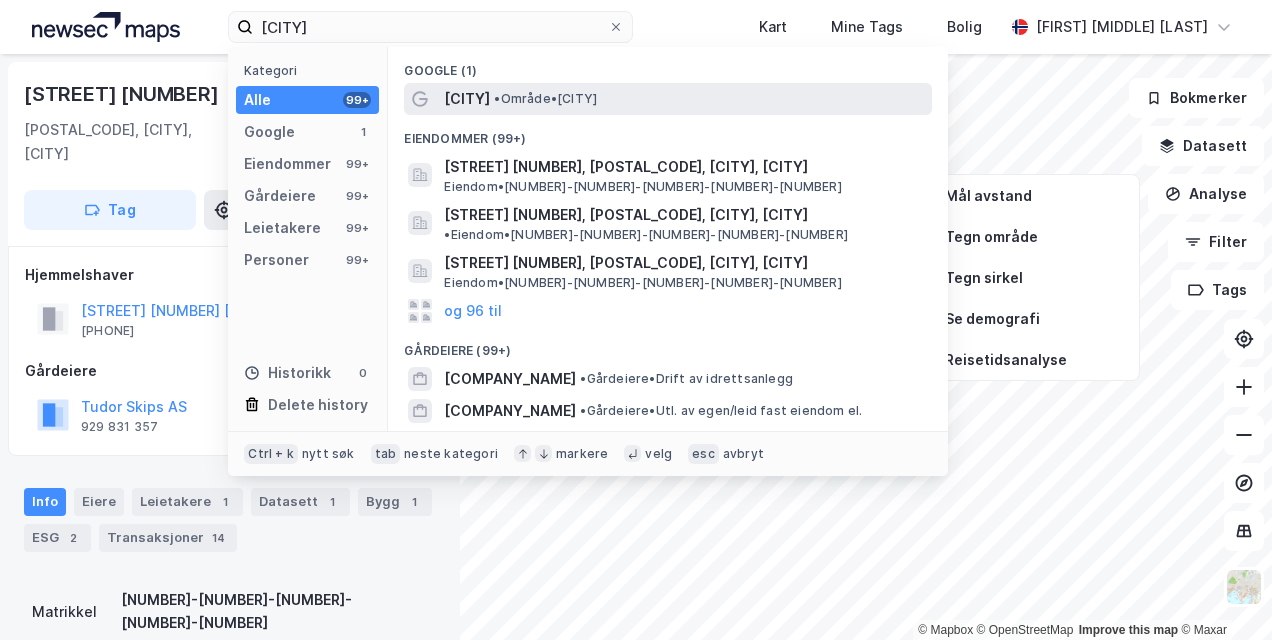 click on "•" at bounding box center [497, 98] 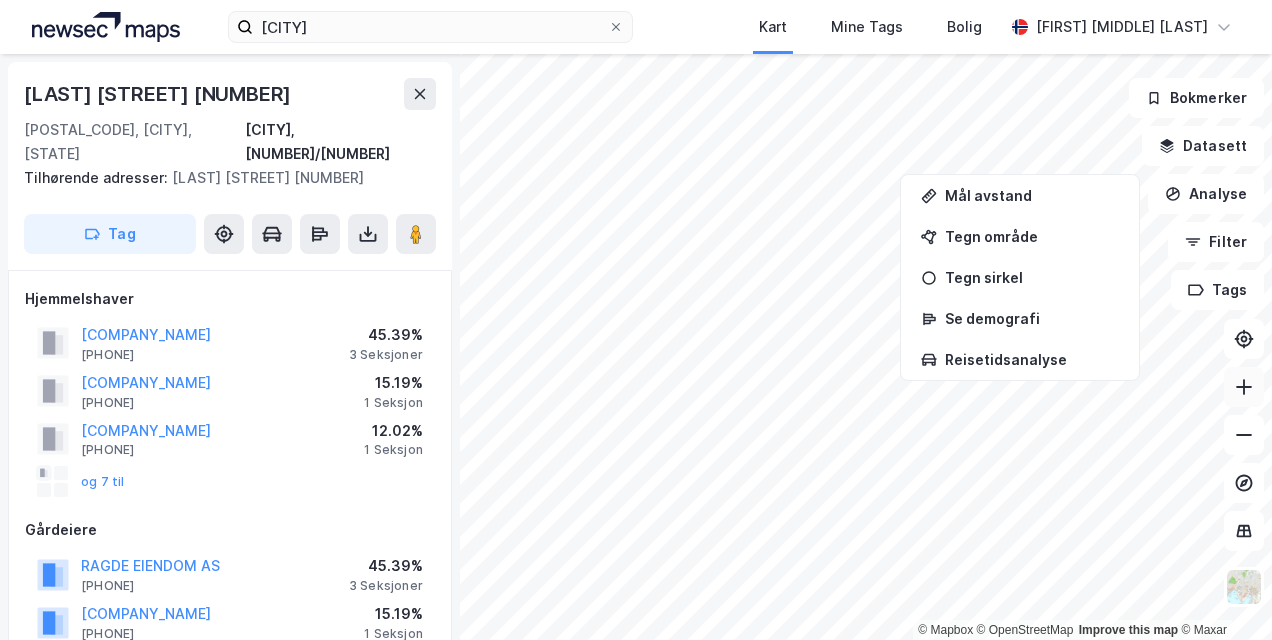 click 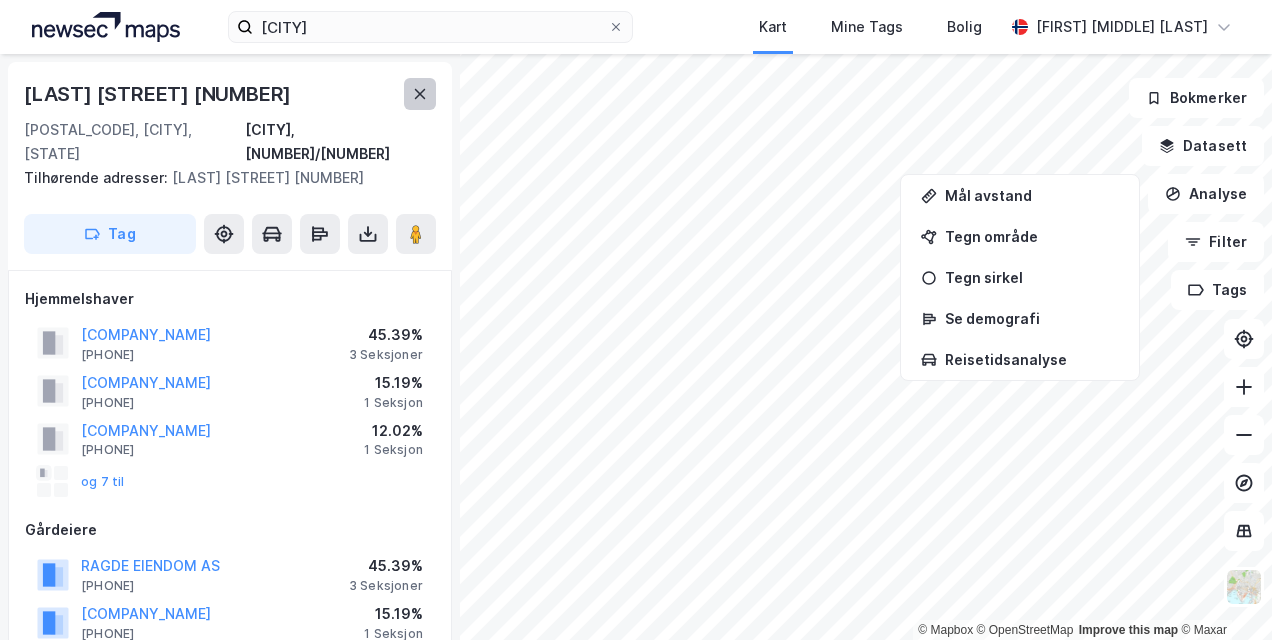 click 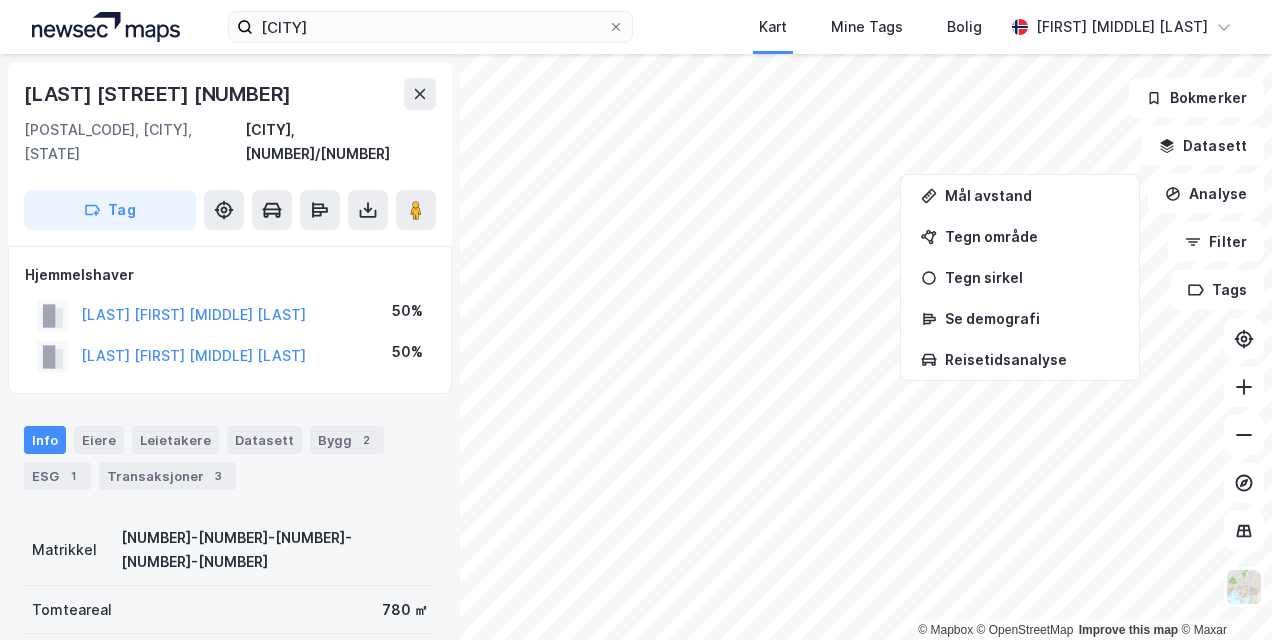 click on "© Mapbox   © OpenStreetMap   Improve this map   © Maxar [LAST] [STREET] [NUMBER], [CITY], [STATE] [CITY], [NUMBER]/[NUMBER] Tag Hjemmelshaver [LAST] [FIRST] [MIDDLE] [LAST] [PERCENTAGE] [LAST] [FIRST] [MIDDLE] [LAST] [PERCENTAGE] Info Eiere Leietakere Datasett Bygg 2 ESG 1 Transaksjoner 3 Matrikkel [NUMBER]-[NUMBER]-[NUMBER]-[NUMBER]-[NUMBER] Tomteareal [NUMBER] ㎡ Bruksareal (BRA) [NUMBER] ㎡ Eiendomstype Enebolig Antall leietakere 0 Punktleie Nei Festegrunn Nei Tinglyst Ja Arealplaner Kommunekart Miljøstatus Delt eieskap Eiendommen er eid av flere gårdeiere Bokmerker Datasett Mål avstand Tegn område Tegn sirkel Se demografi Reisetidsanalyse Analyse Filter Tags" at bounding box center (636, 320) 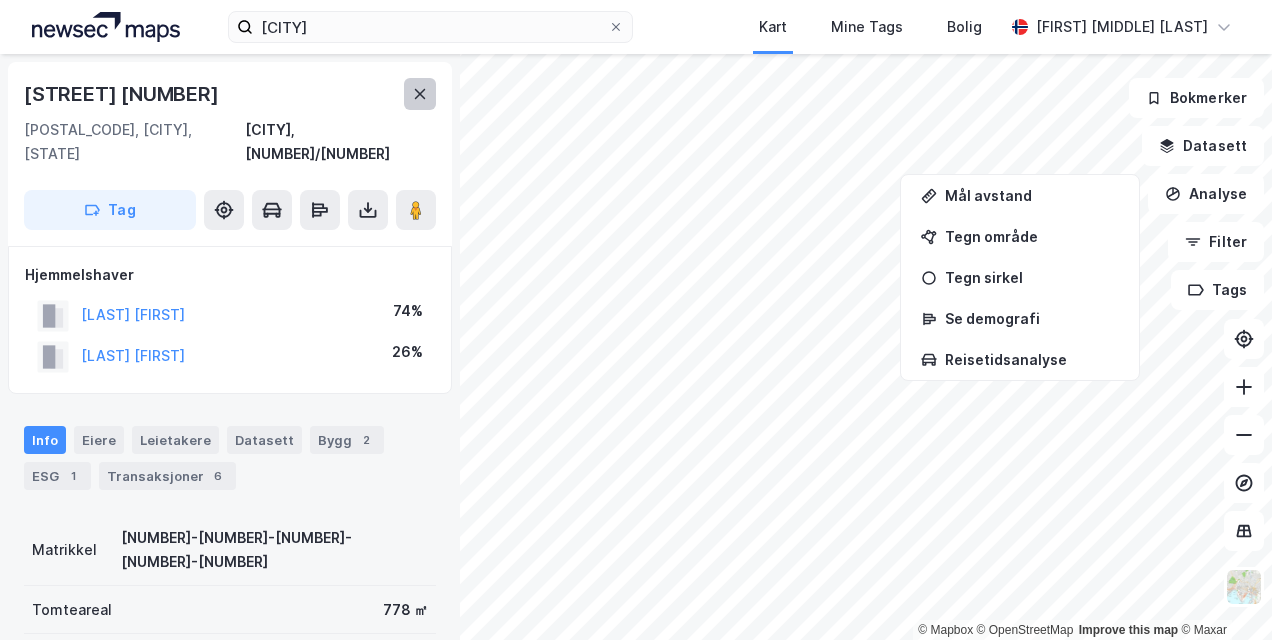 click at bounding box center (420, 94) 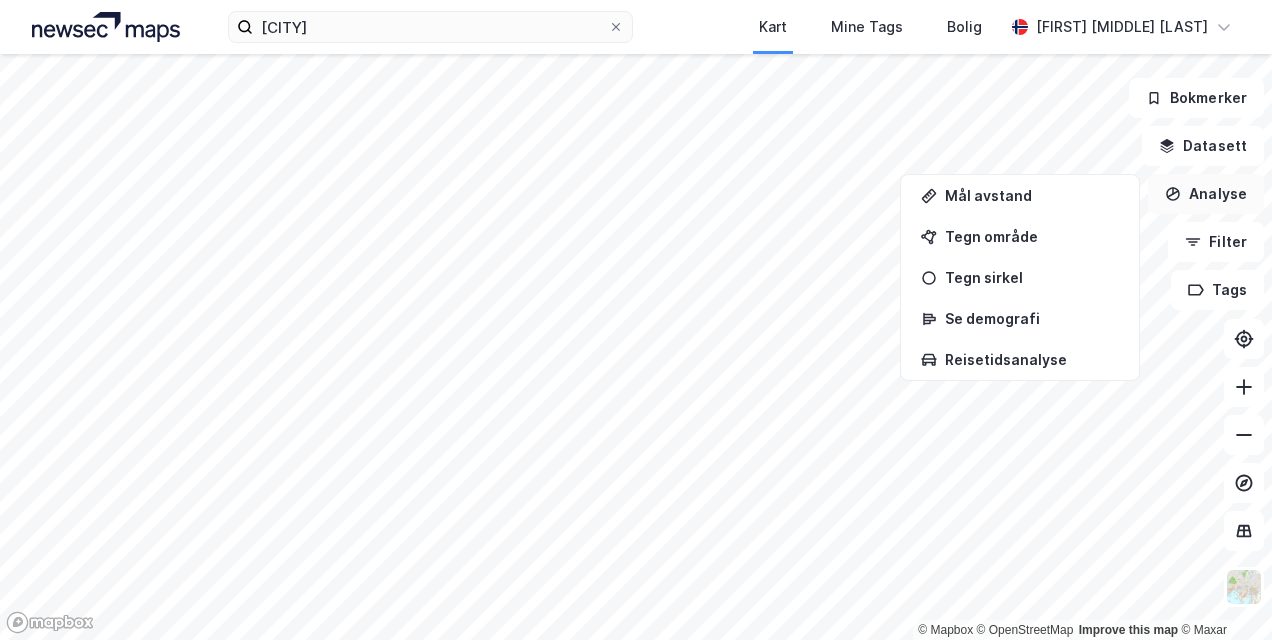 click on "Analyse" at bounding box center [1206, 194] 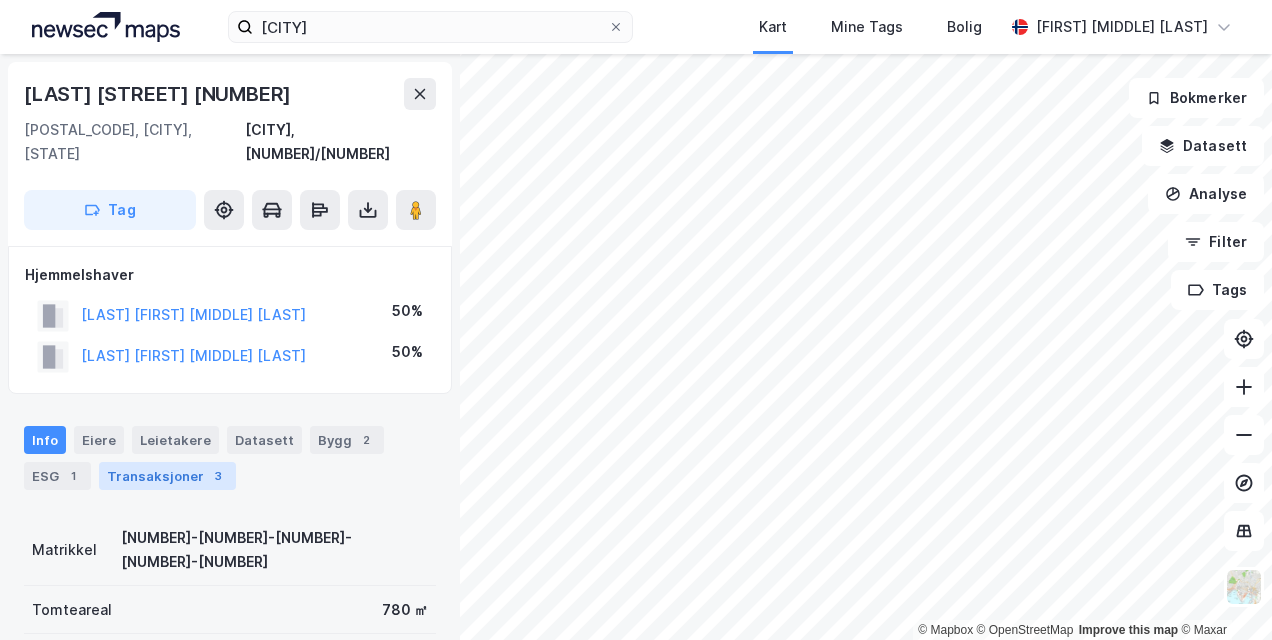click on "Transaksjoner 3" at bounding box center [167, 476] 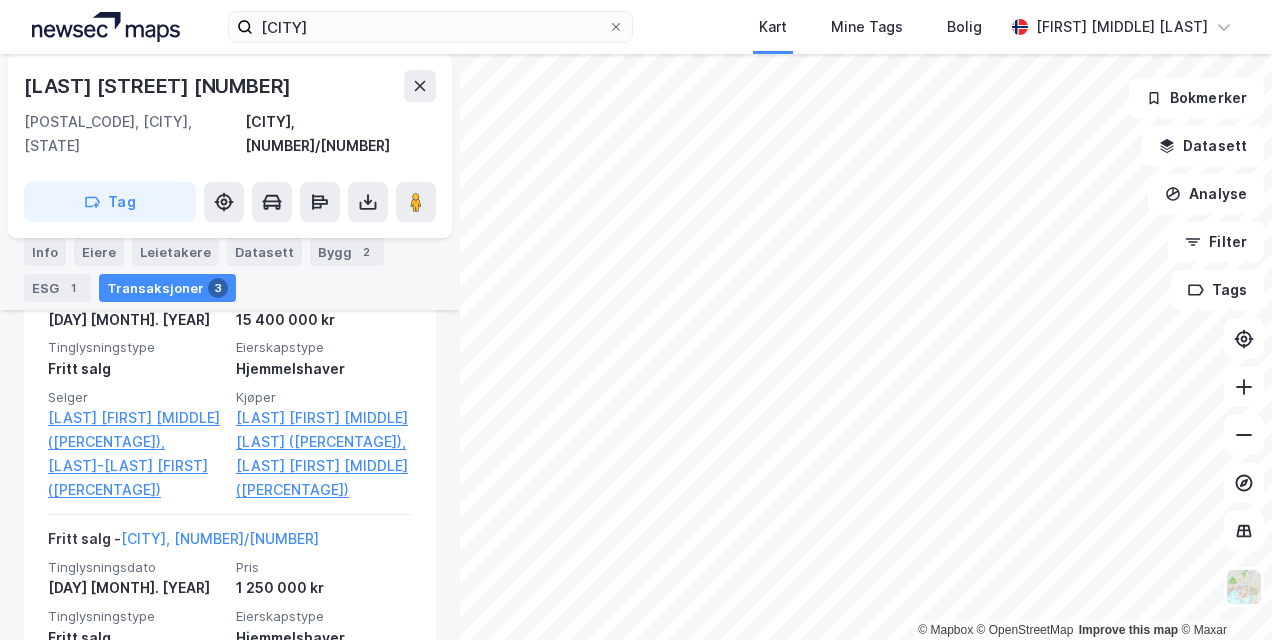 scroll, scrollTop: 553, scrollLeft: 0, axis: vertical 